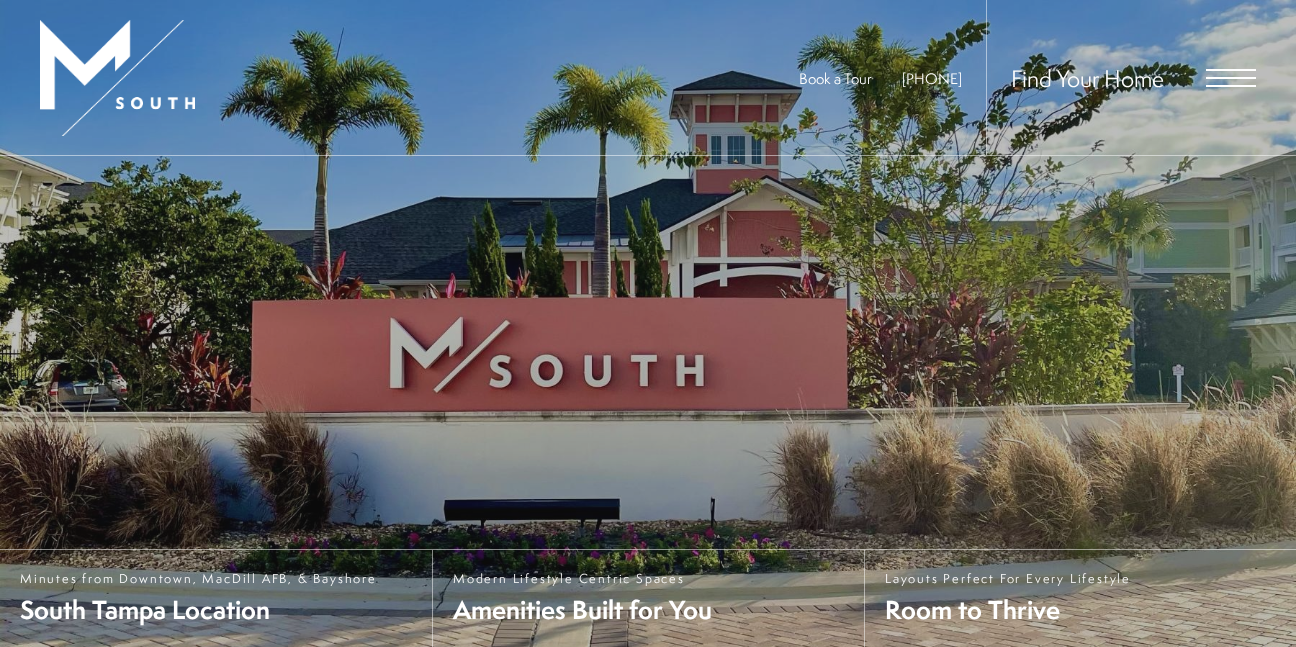 scroll, scrollTop: 0, scrollLeft: 0, axis: both 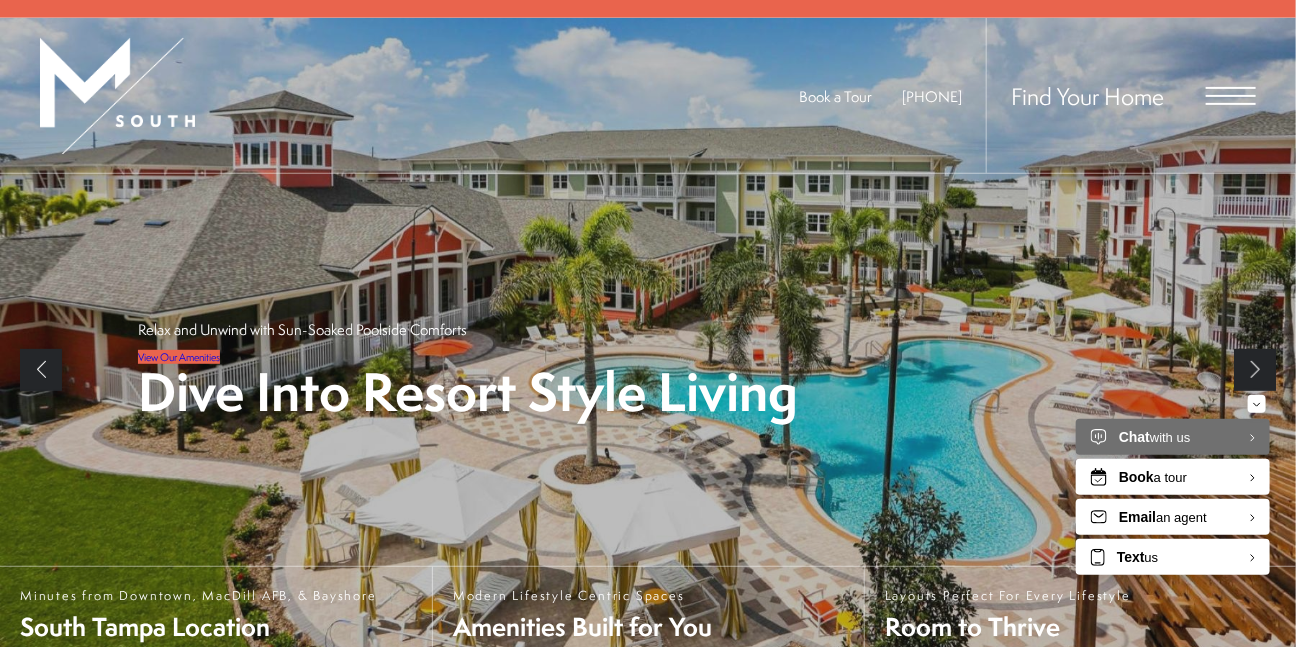 click at bounding box center (1231, 96) 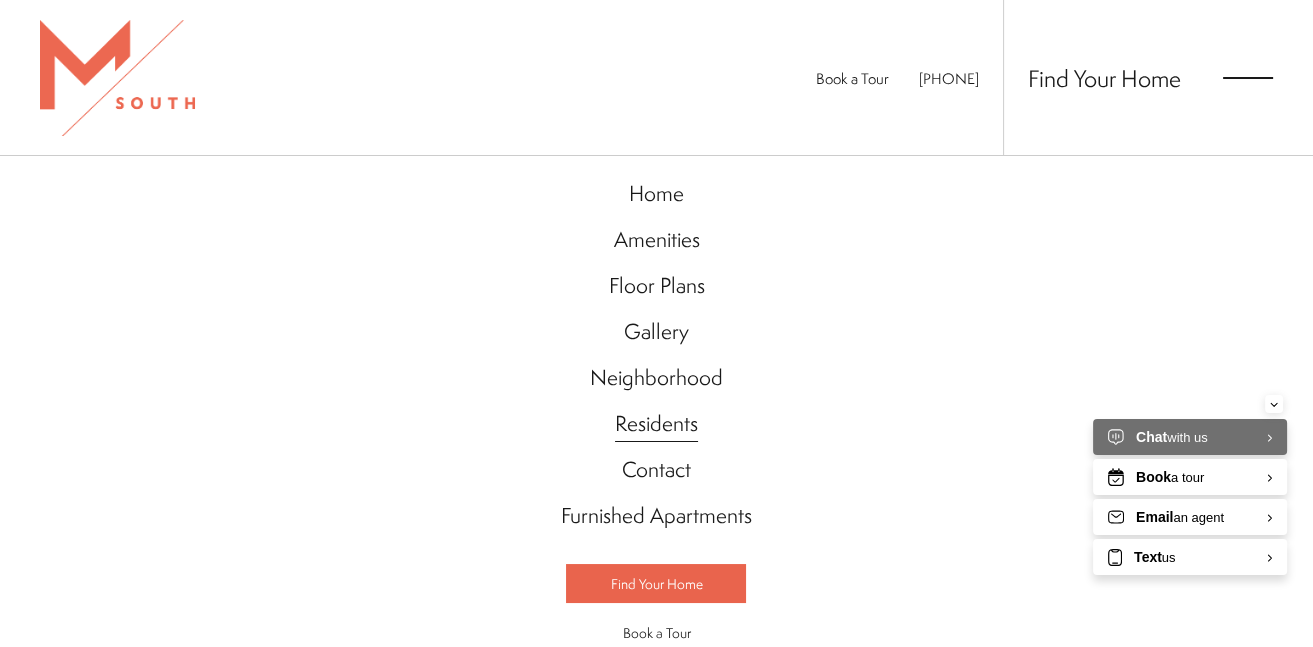 click on "Residents" at bounding box center [656, 424] 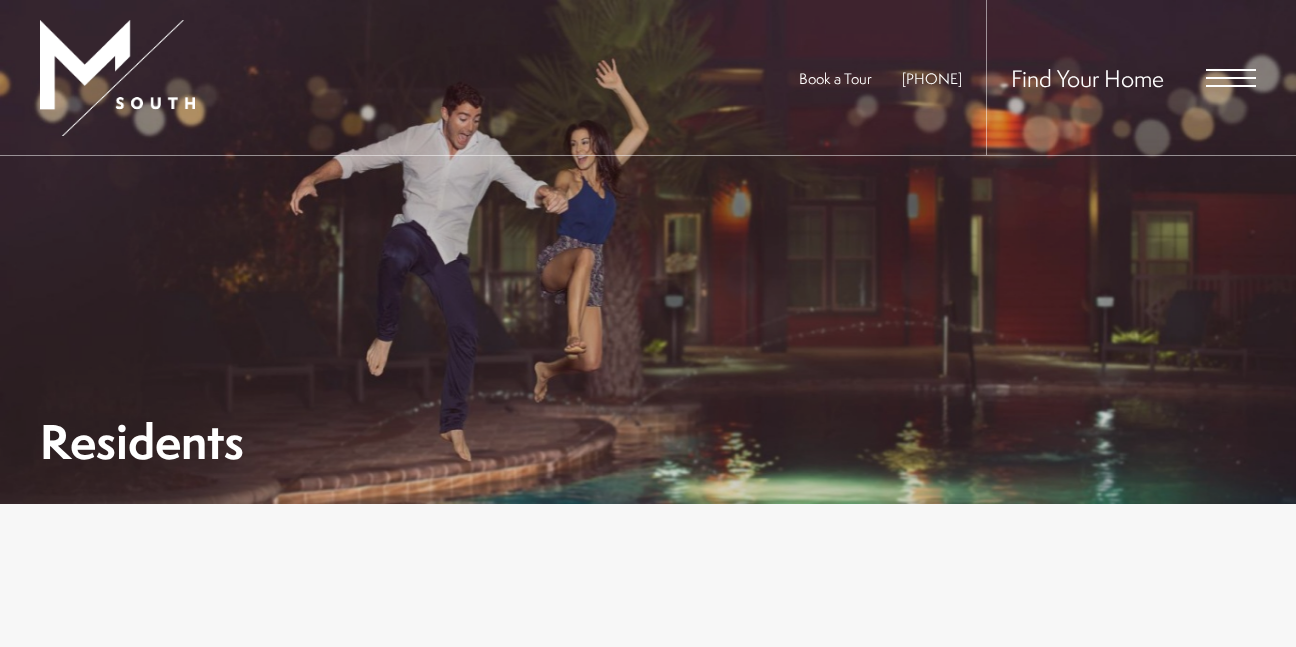 scroll, scrollTop: 0, scrollLeft: 0, axis: both 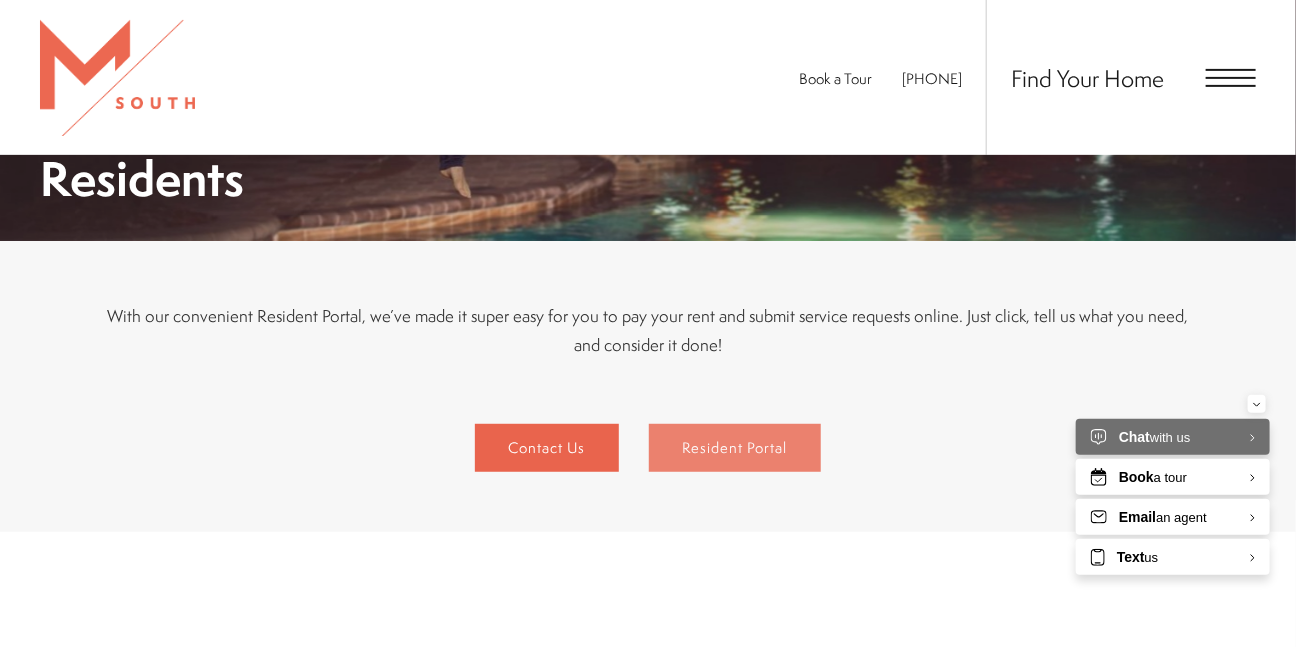 click on "Resident Portal" at bounding box center (735, 448) 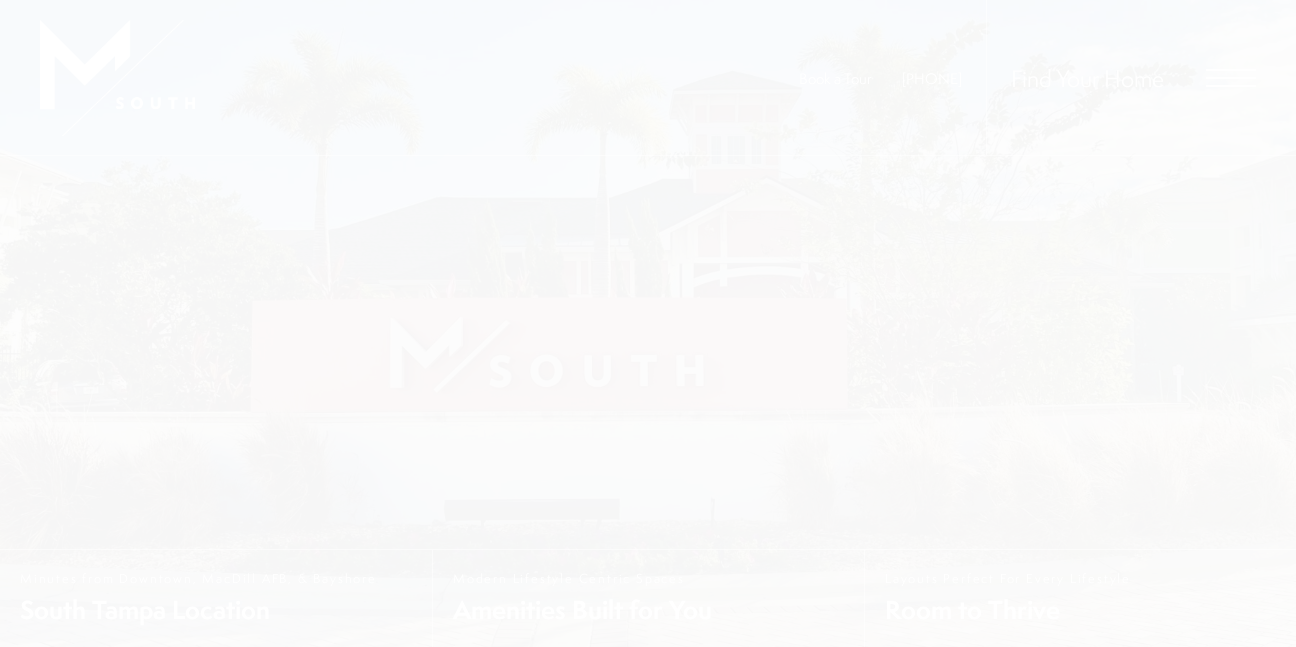 scroll, scrollTop: 0, scrollLeft: 0, axis: both 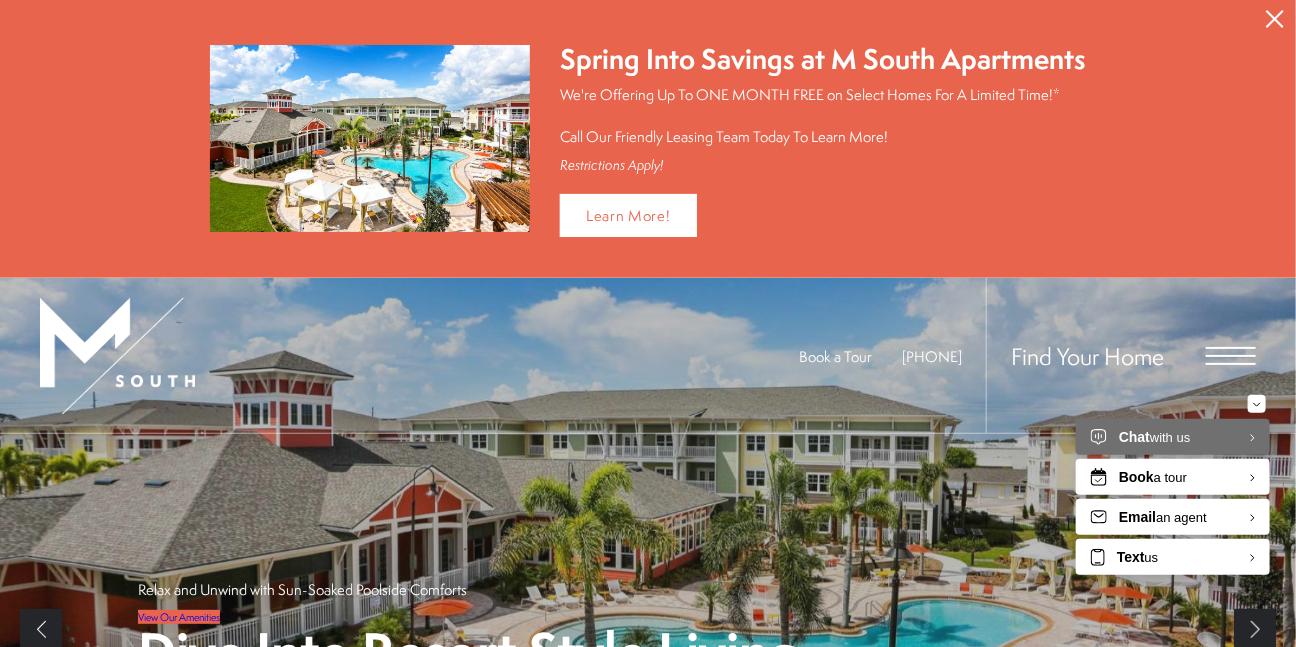 click at bounding box center (1231, 356) 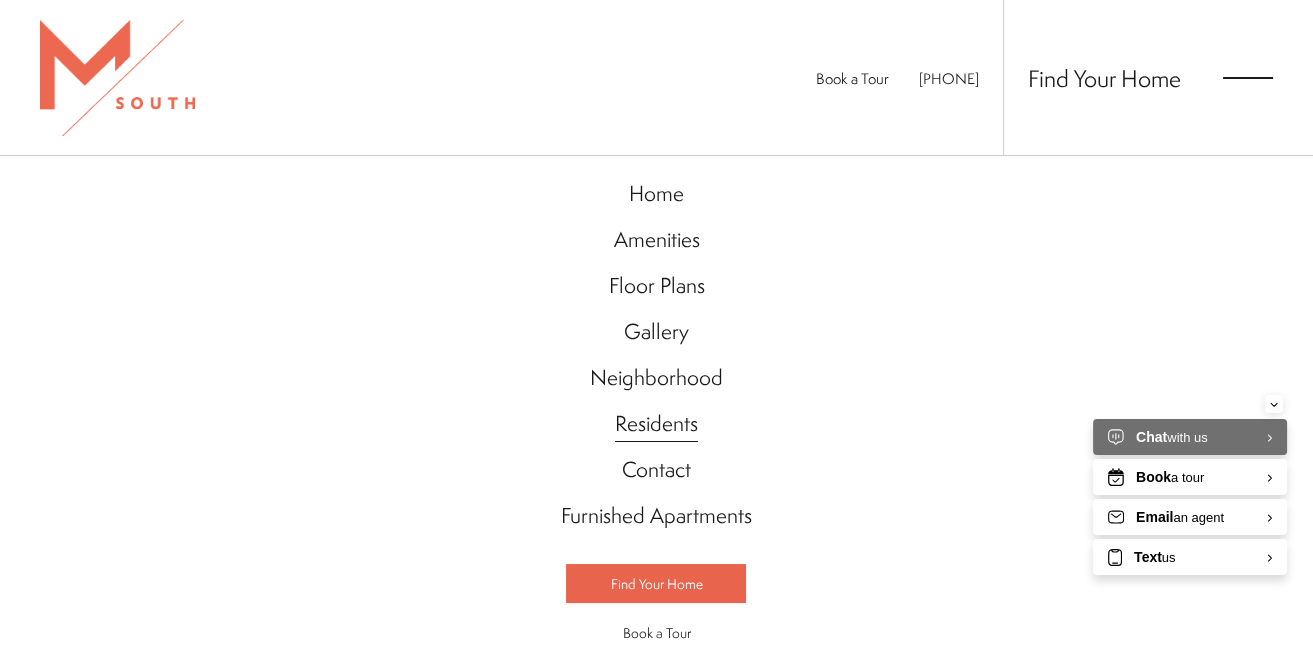 click on "Residents" at bounding box center [656, 424] 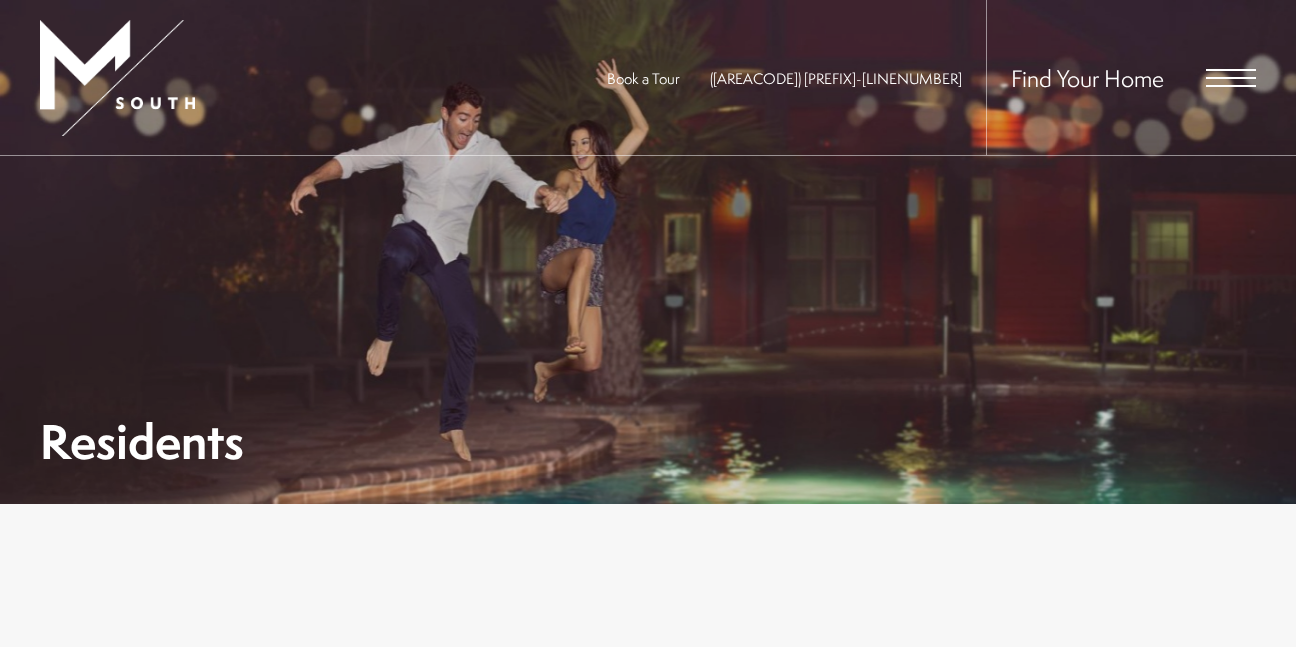 scroll, scrollTop: 0, scrollLeft: 0, axis: both 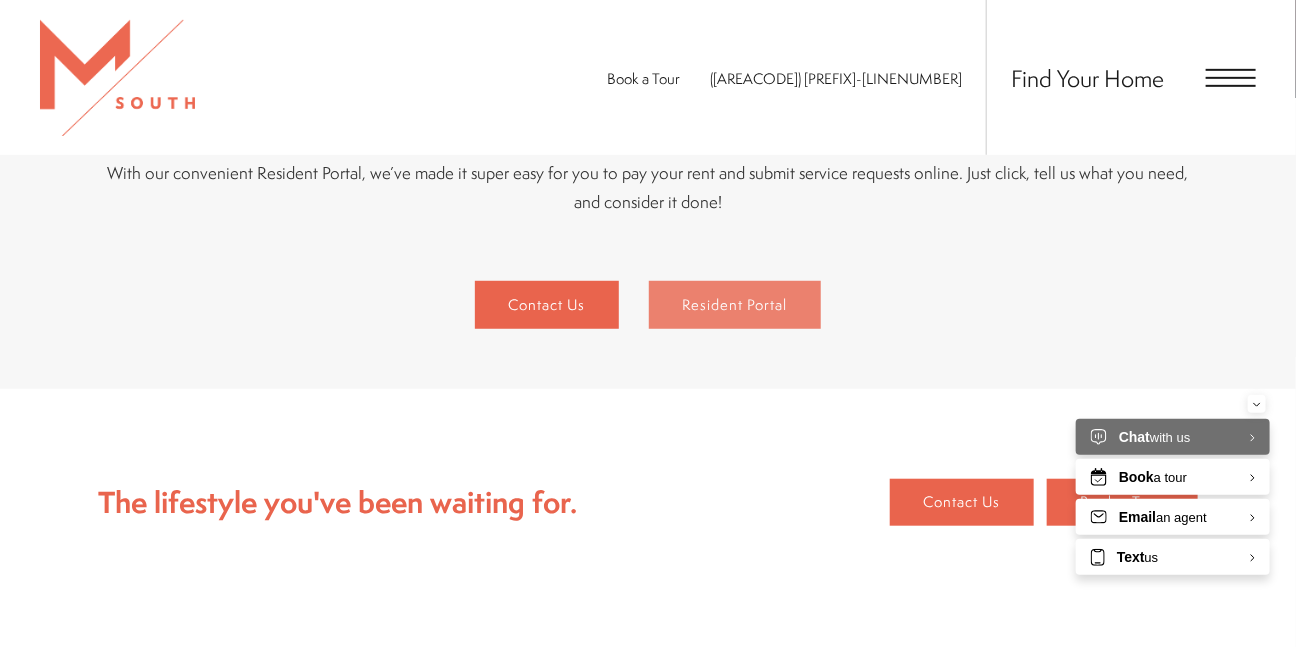 click on "Resident Portal" at bounding box center [735, 305] 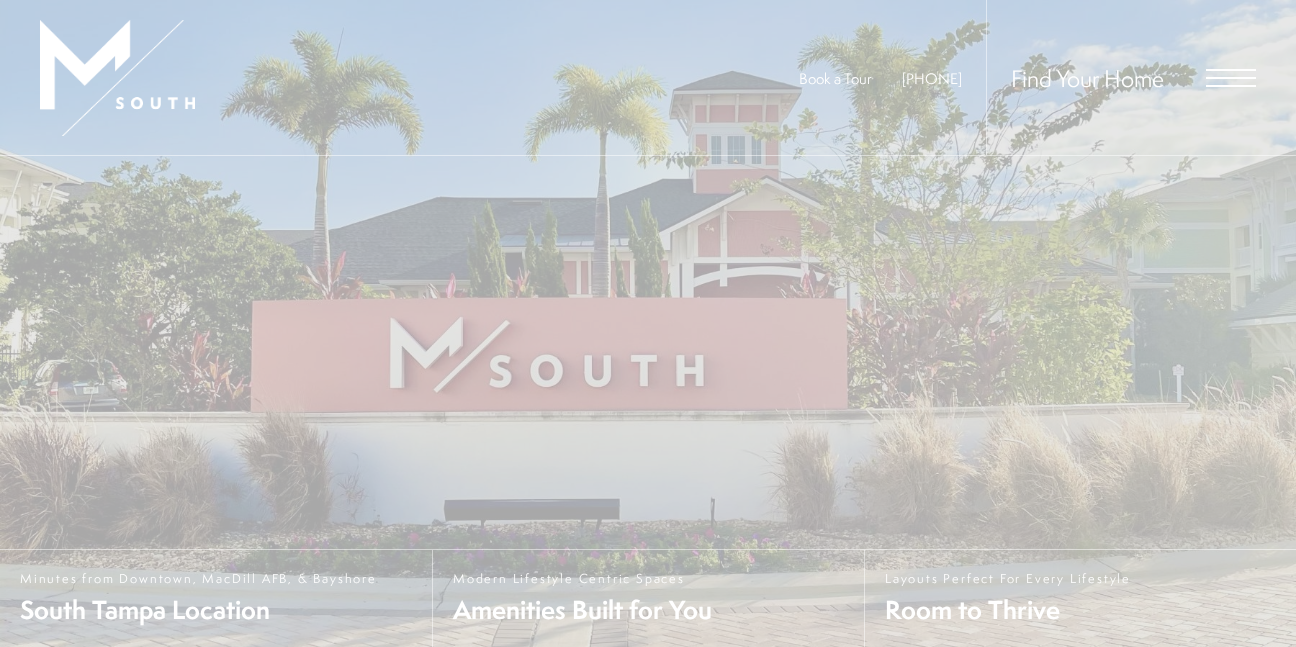 scroll, scrollTop: 0, scrollLeft: 0, axis: both 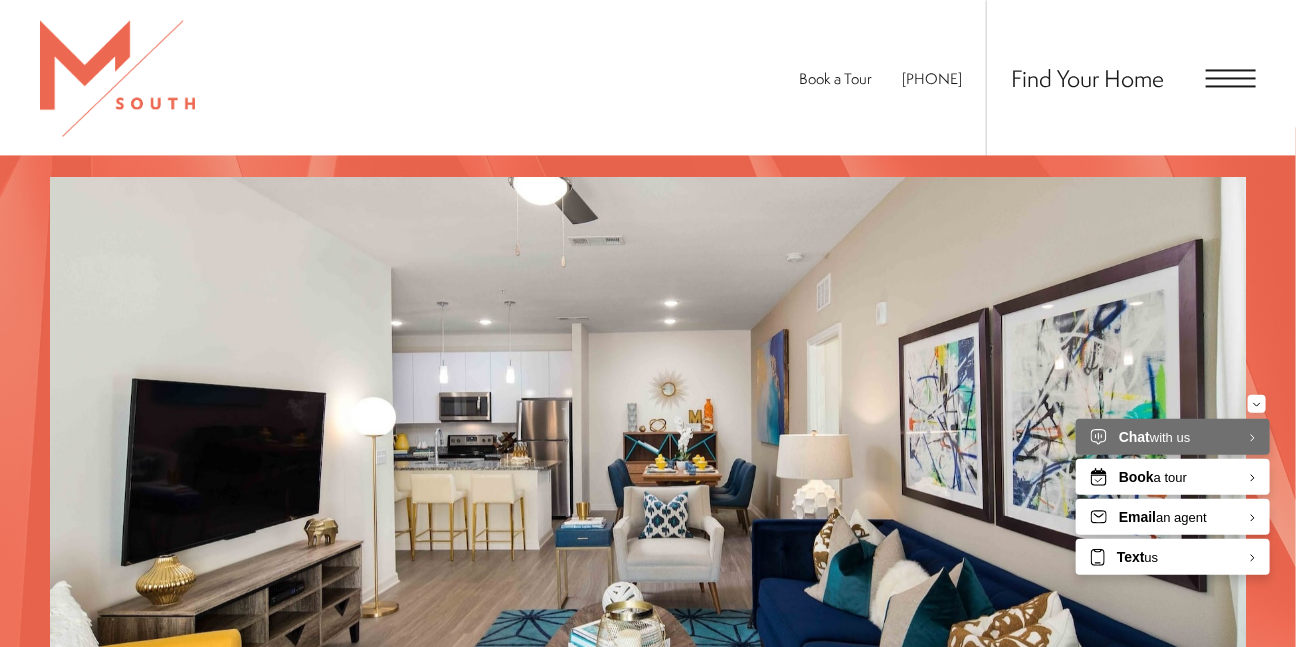 click at bounding box center (1231, 78) 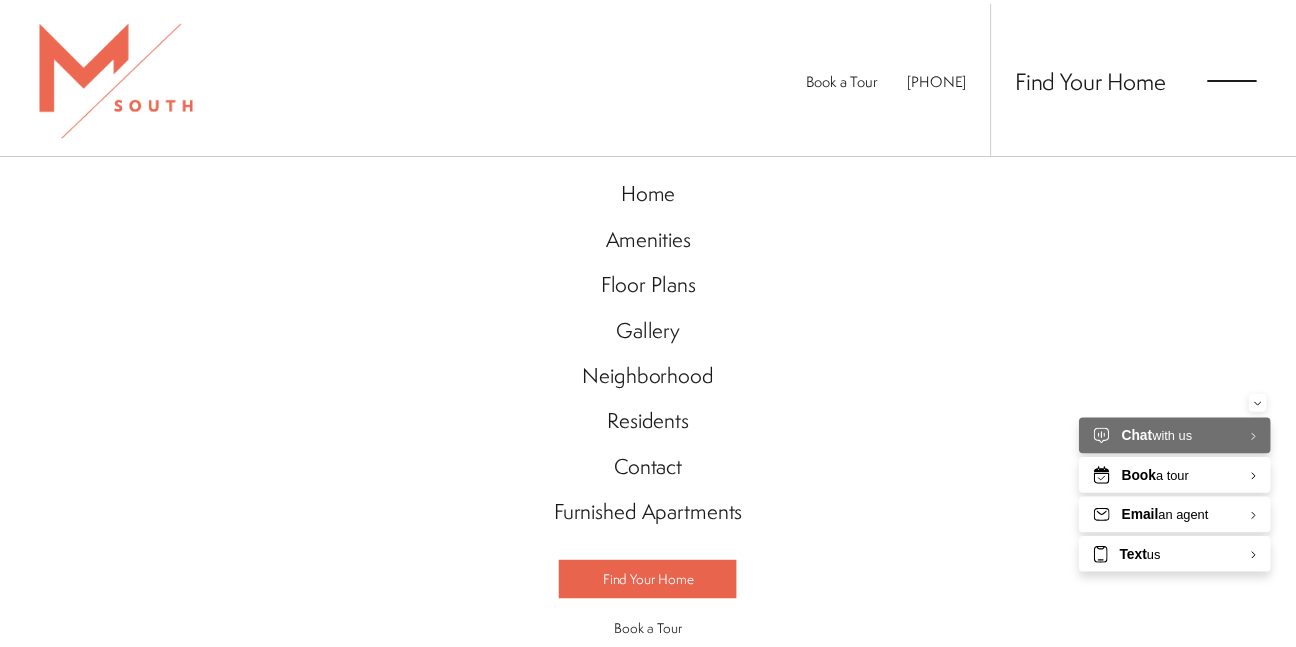 scroll, scrollTop: 1307, scrollLeft: 0, axis: vertical 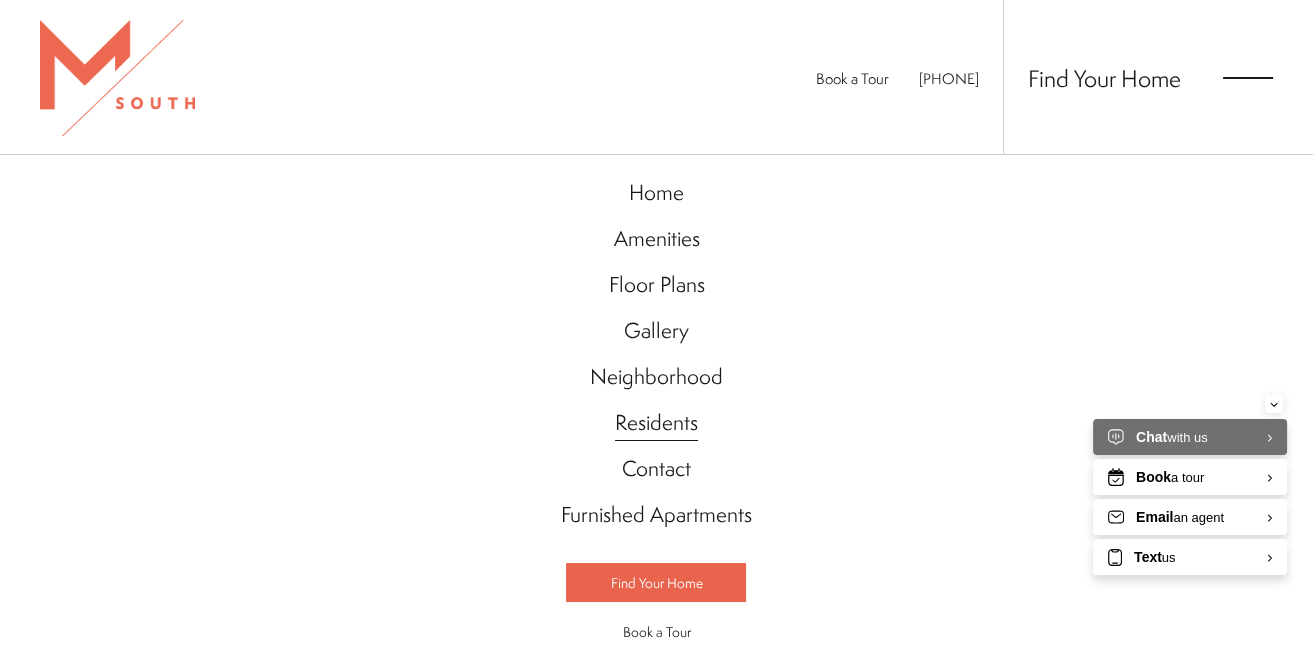 click on "Residents" at bounding box center [656, 423] 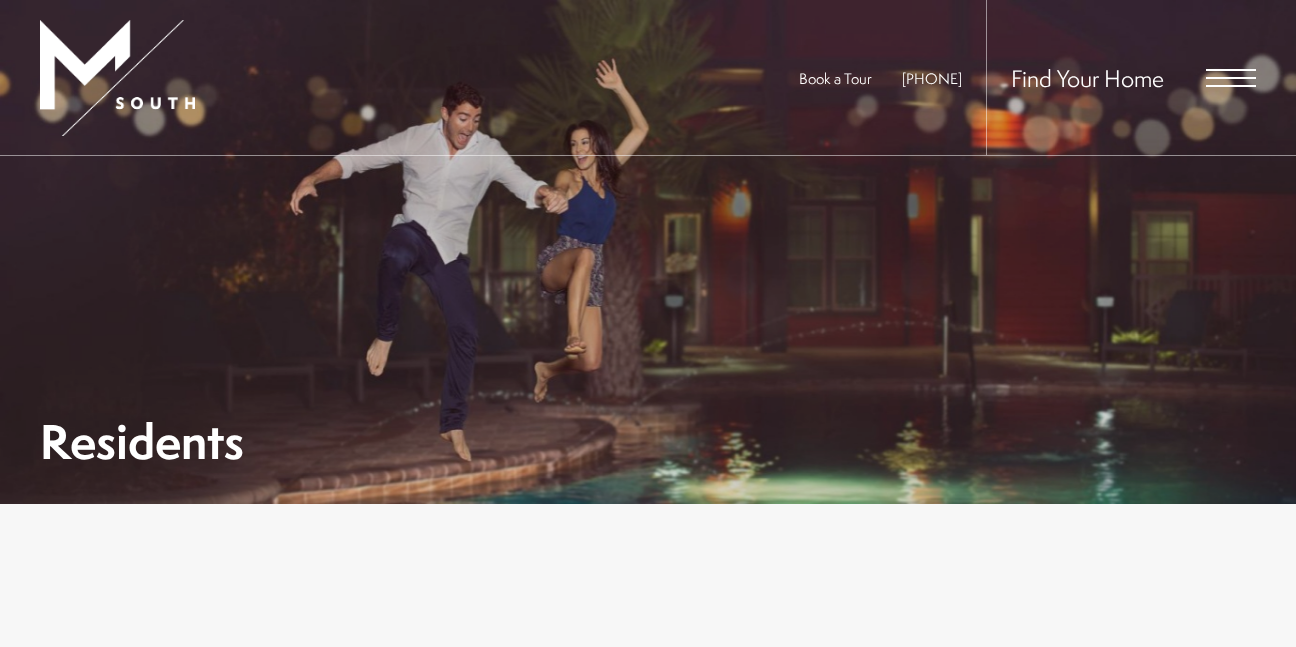 scroll, scrollTop: 0, scrollLeft: 0, axis: both 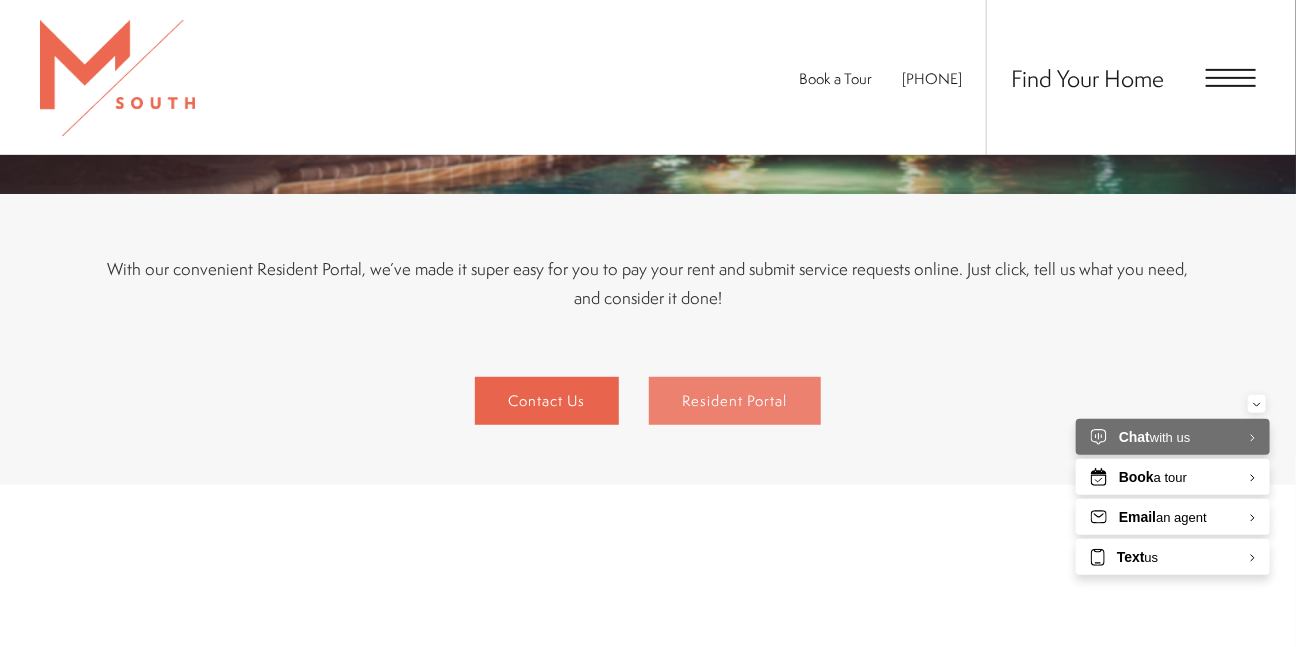click on "Resident Portal" at bounding box center (735, 401) 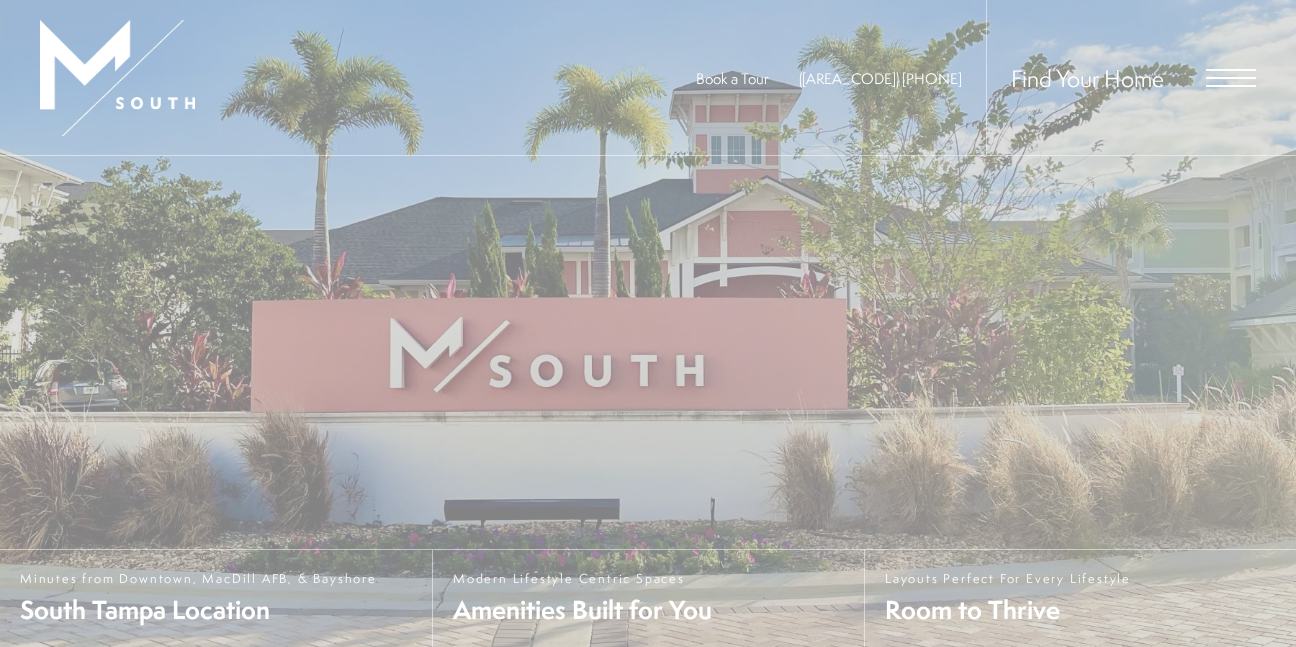 scroll, scrollTop: 0, scrollLeft: 0, axis: both 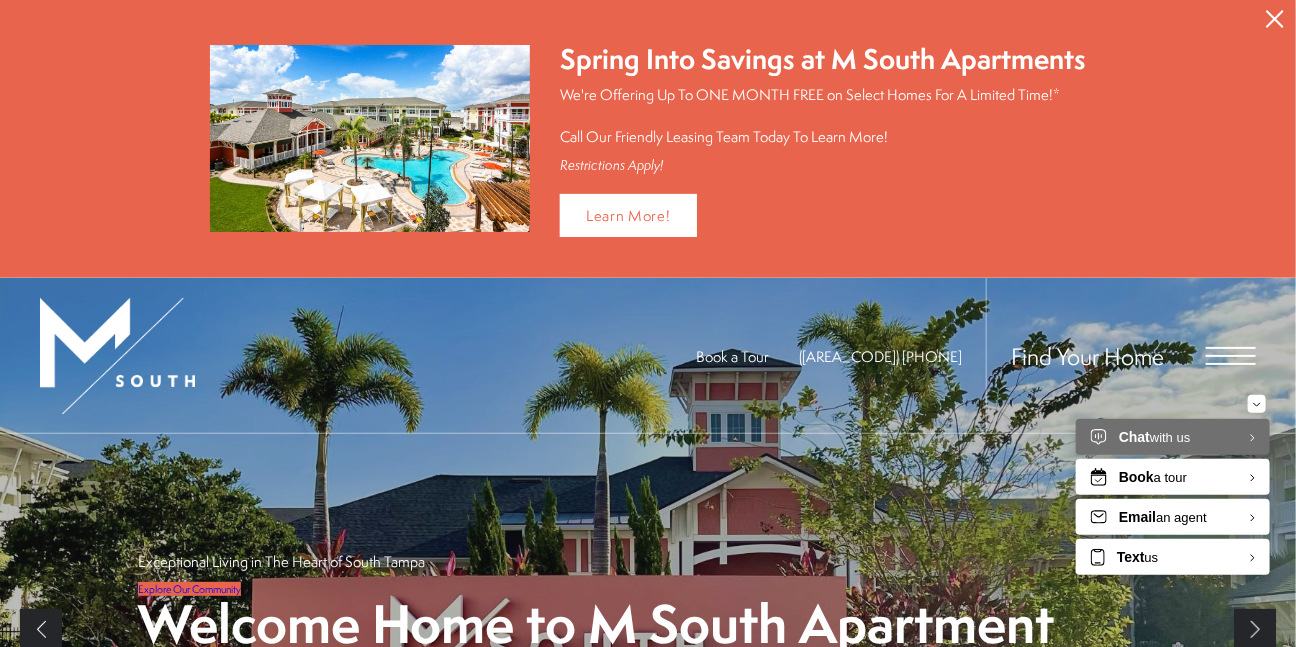 click at bounding box center (1231, 356) 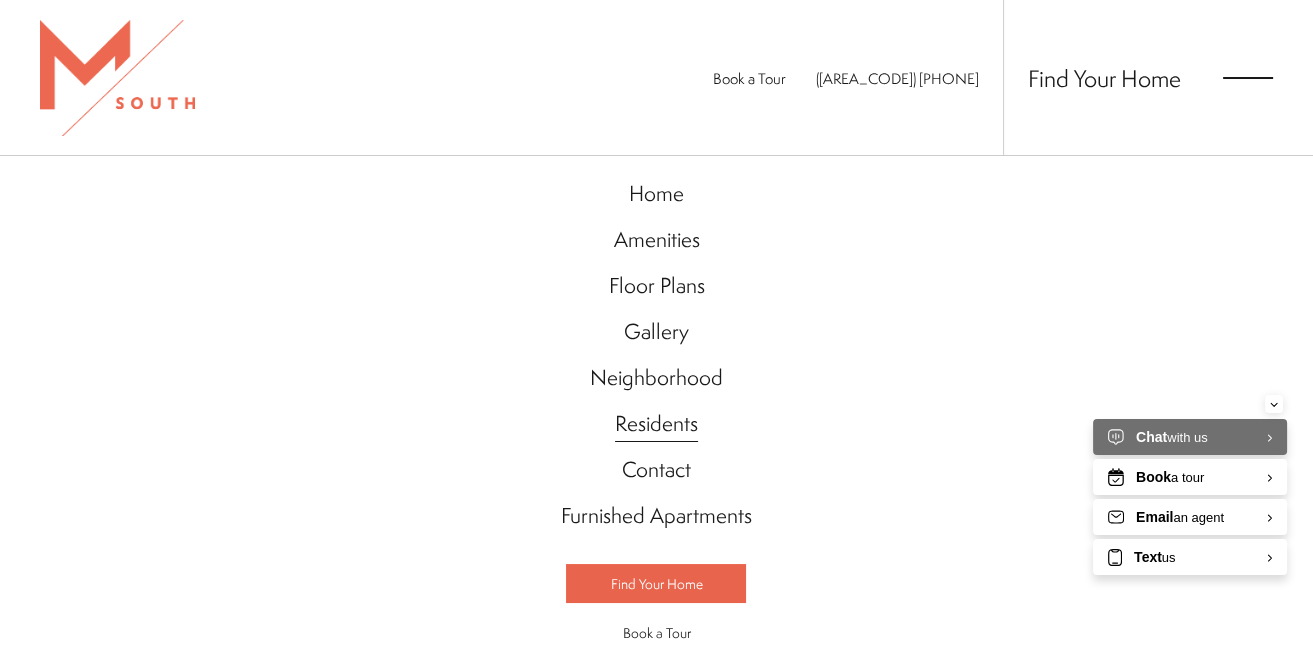 click on "Residents" at bounding box center (656, 424) 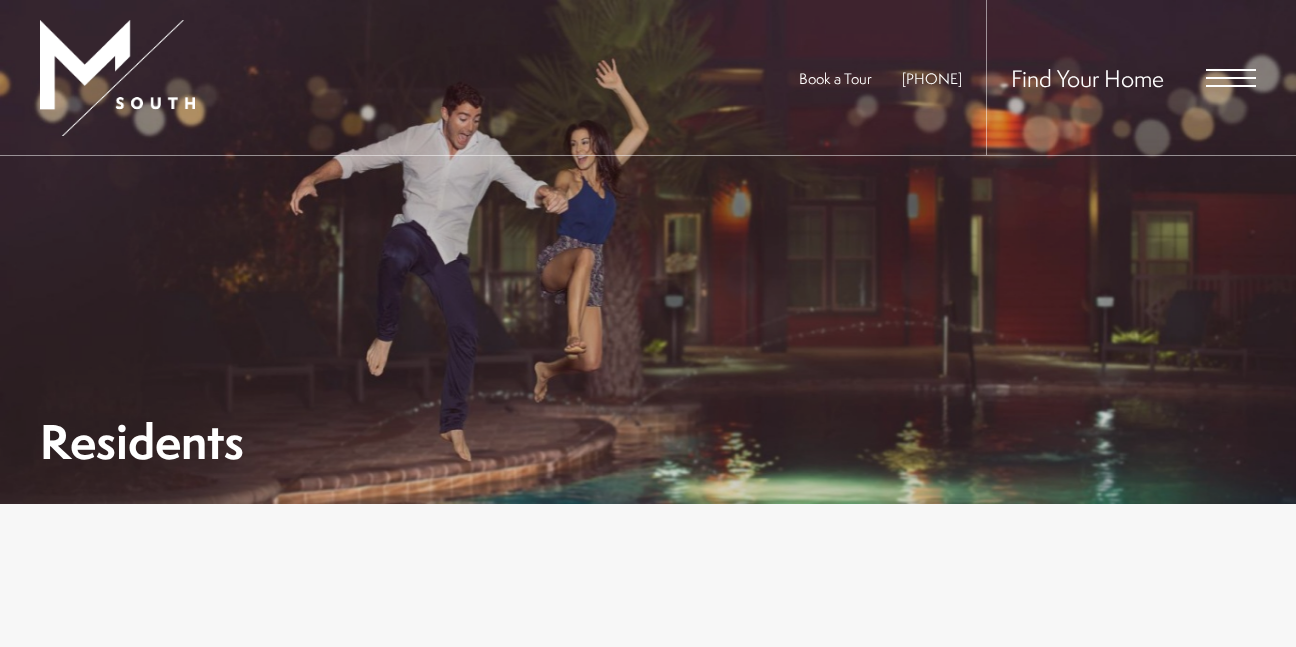 scroll, scrollTop: 0, scrollLeft: 0, axis: both 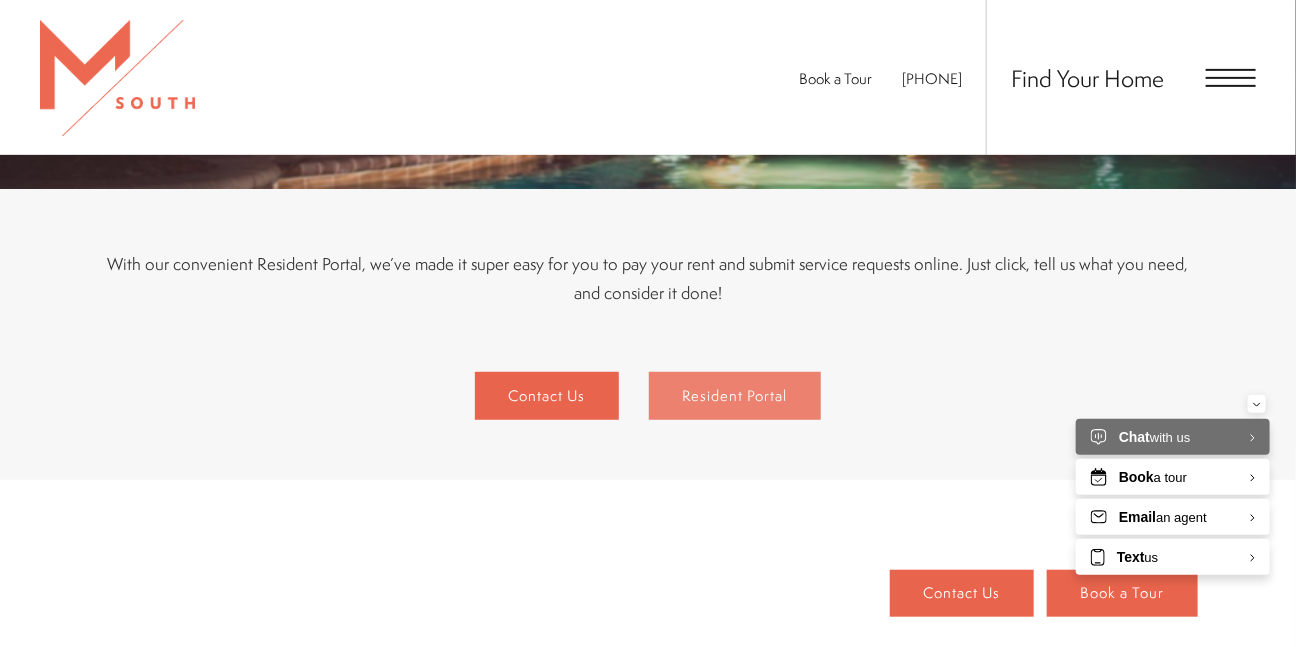 click on "Resident Portal" at bounding box center (735, 396) 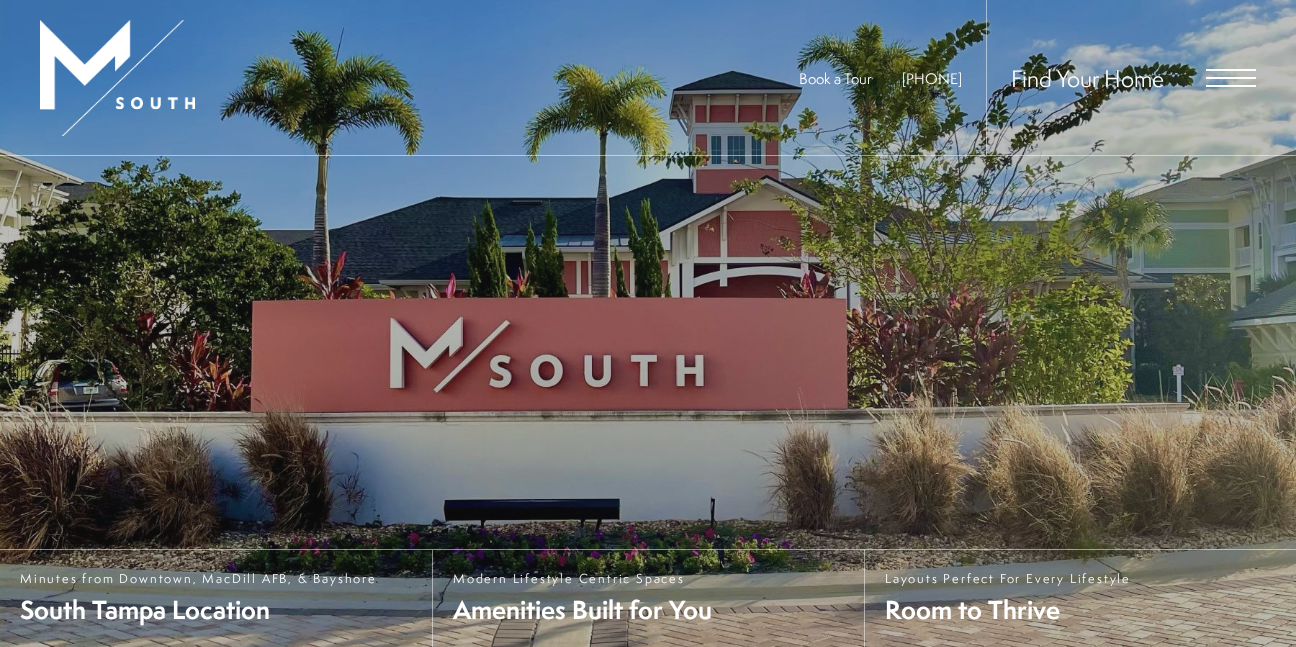 scroll, scrollTop: 0, scrollLeft: 0, axis: both 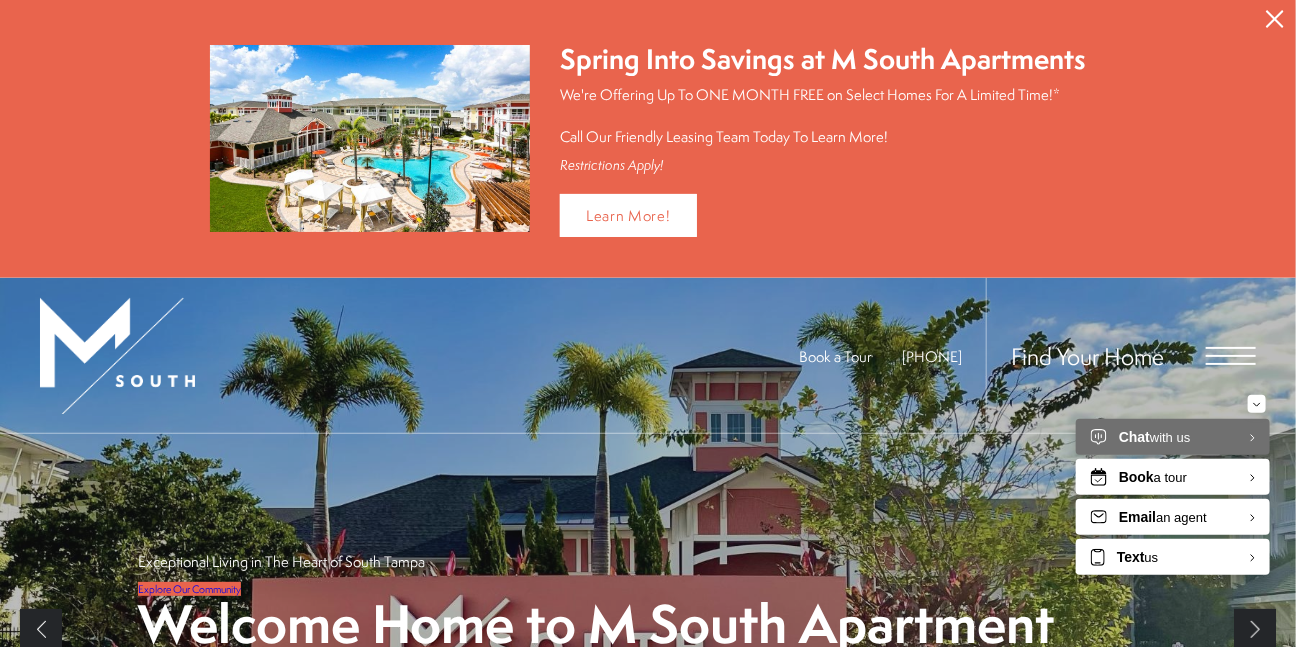click at bounding box center [1231, 356] 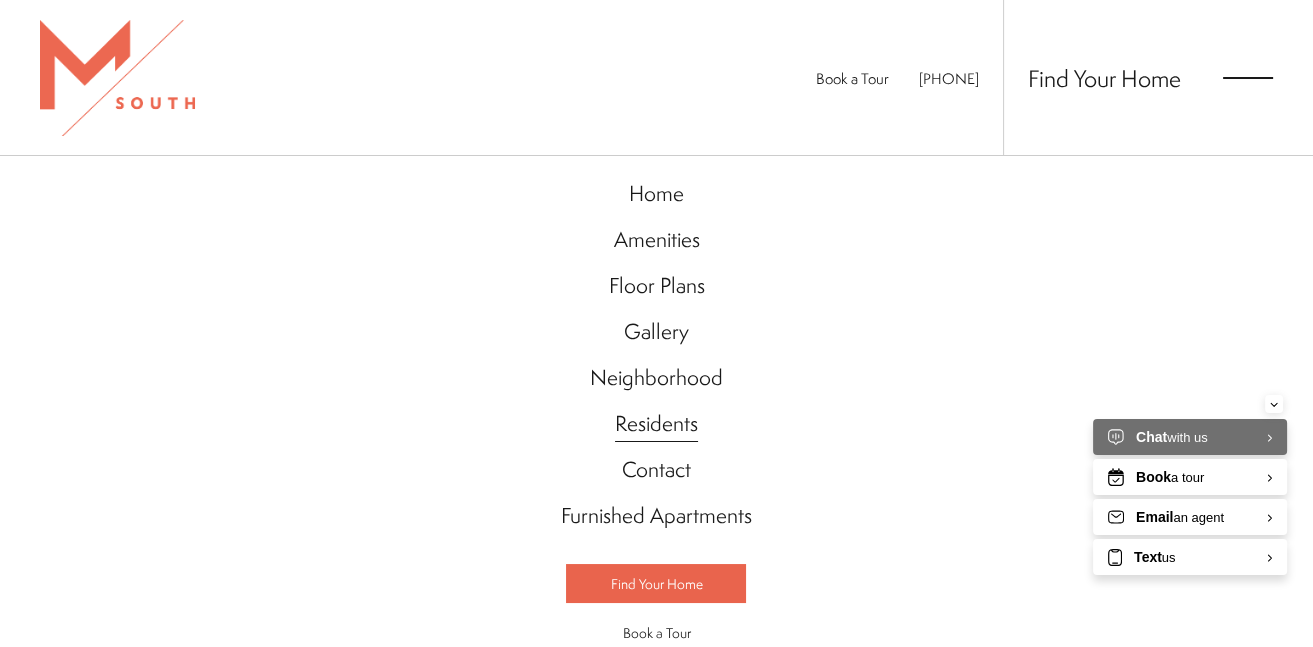 click on "Residents" at bounding box center (656, 424) 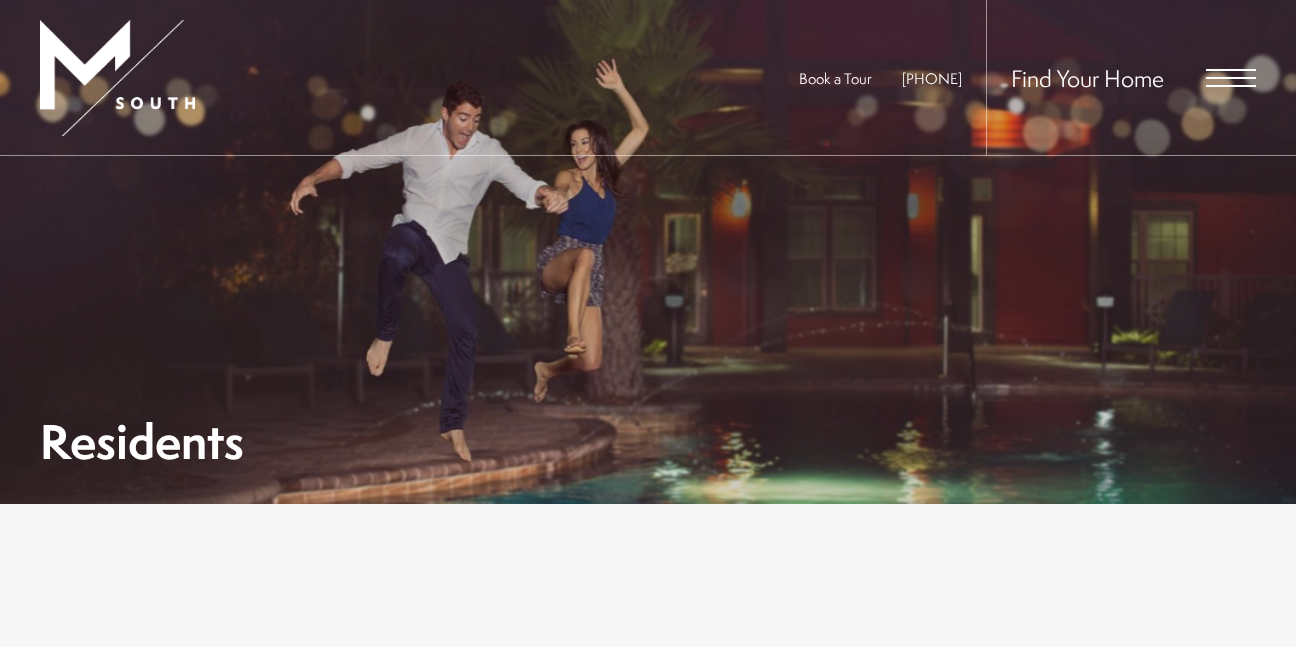 scroll, scrollTop: 0, scrollLeft: 0, axis: both 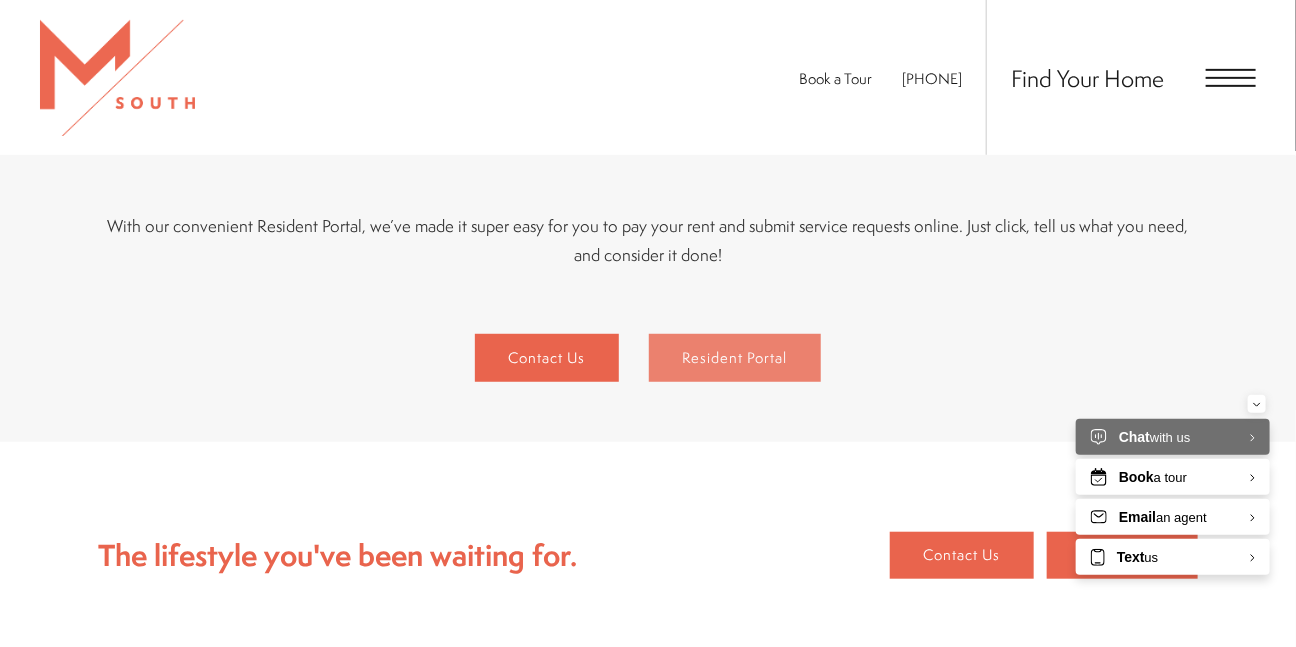 click on "Resident Portal" at bounding box center (735, 358) 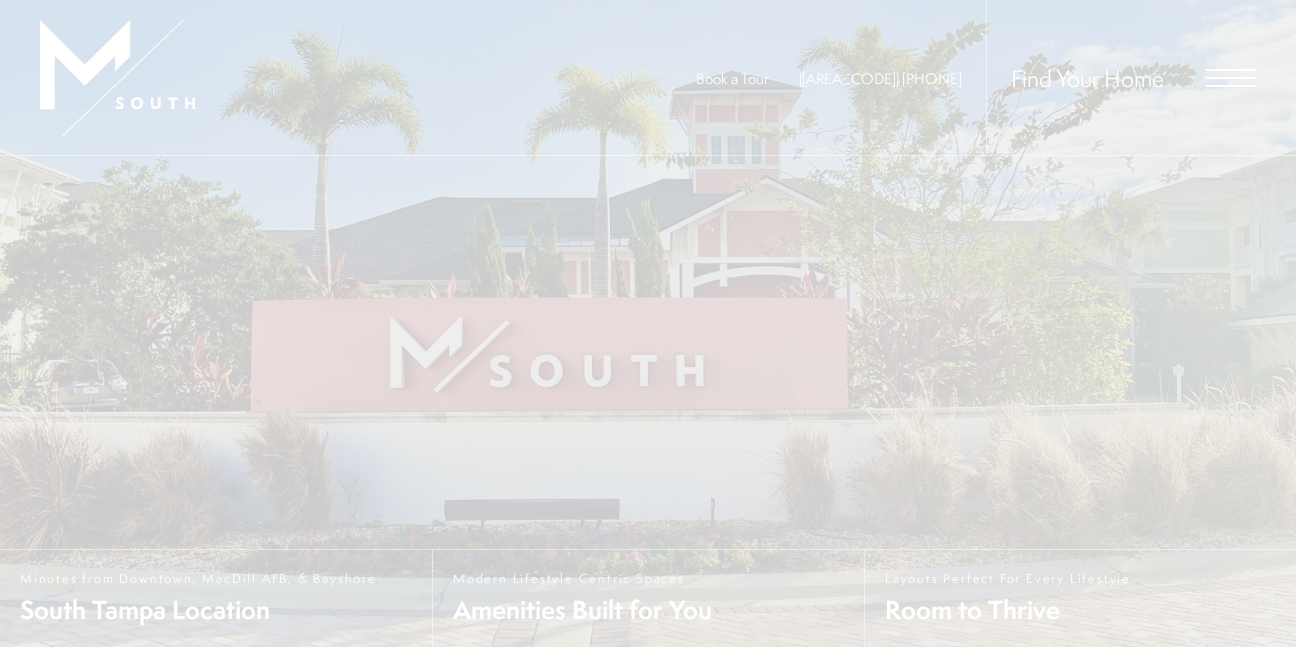 scroll, scrollTop: 0, scrollLeft: 0, axis: both 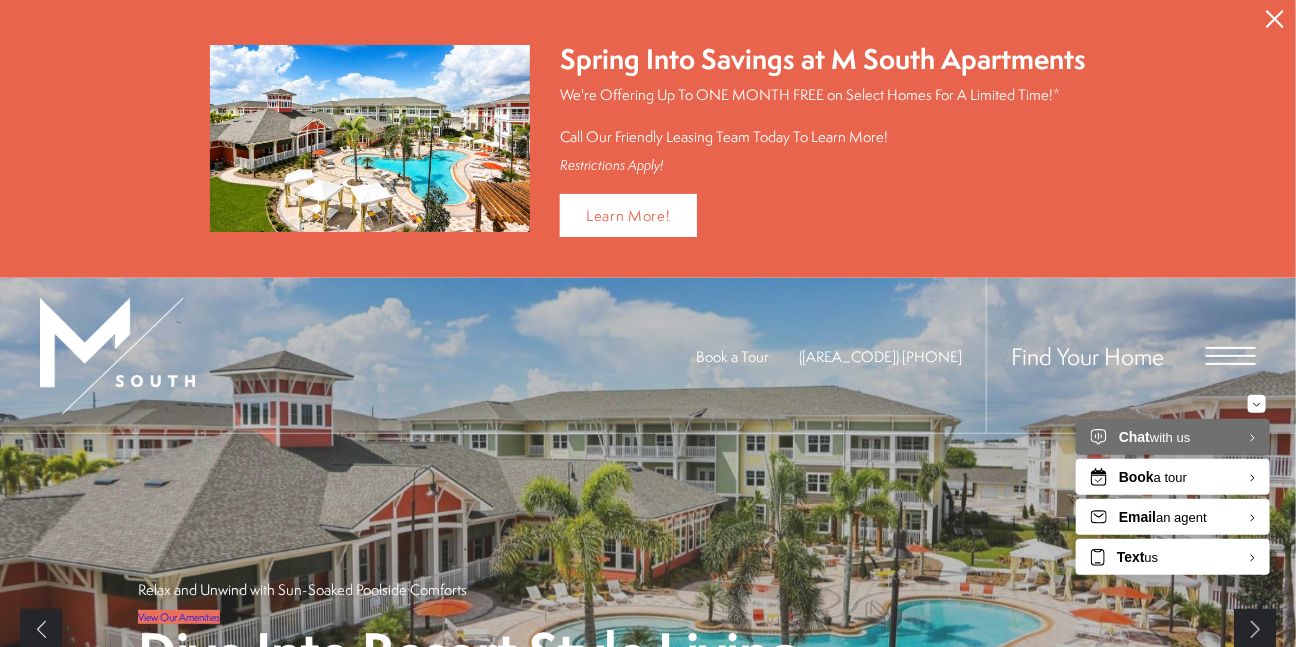 click at bounding box center (1275, 19) 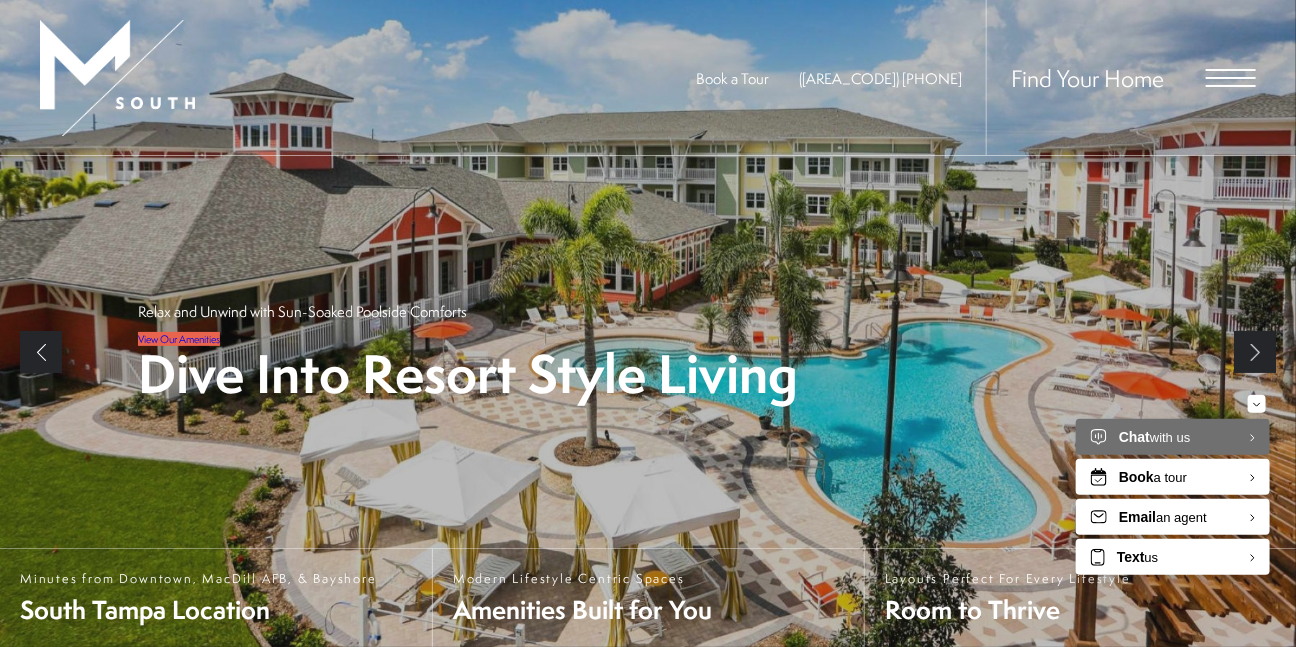 click at bounding box center (1231, 78) 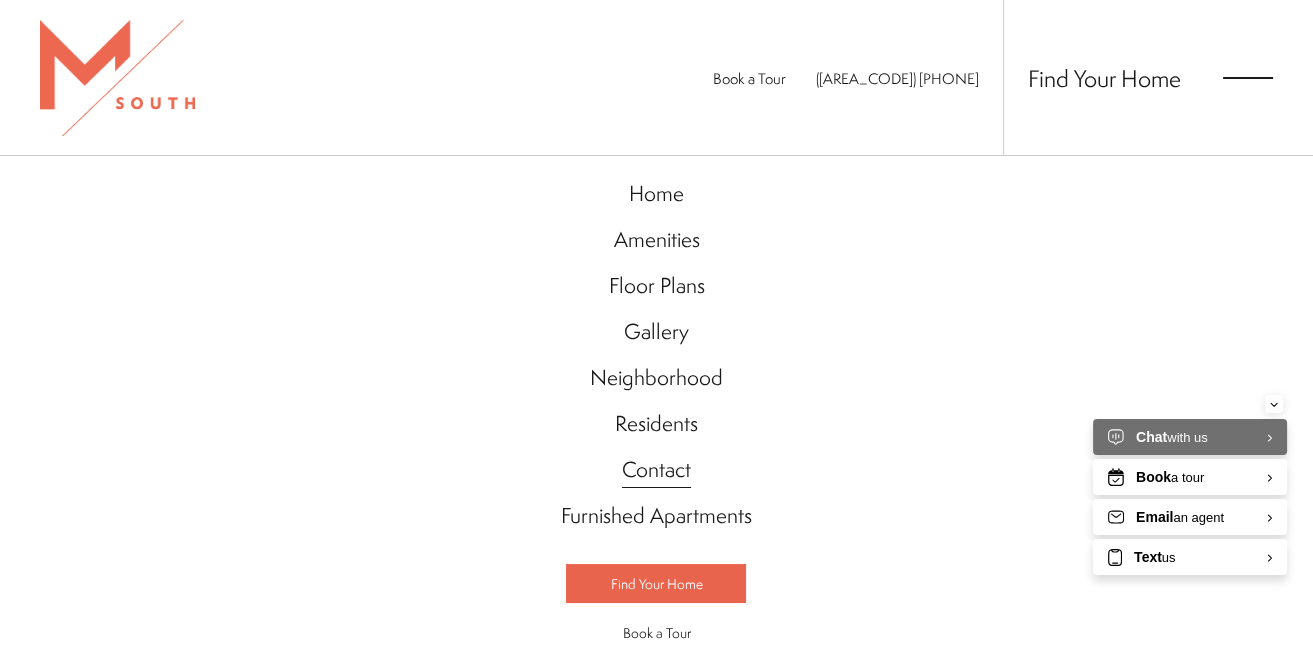 click on "Contact" at bounding box center (656, 470) 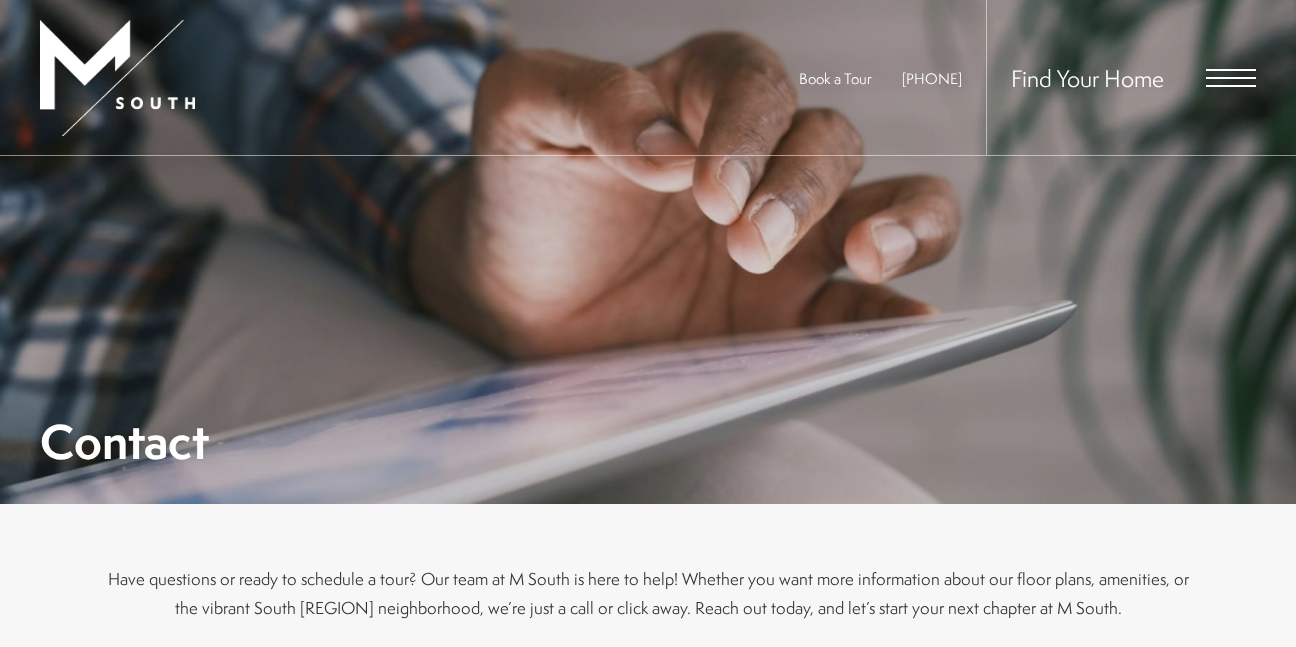 scroll, scrollTop: 0, scrollLeft: 0, axis: both 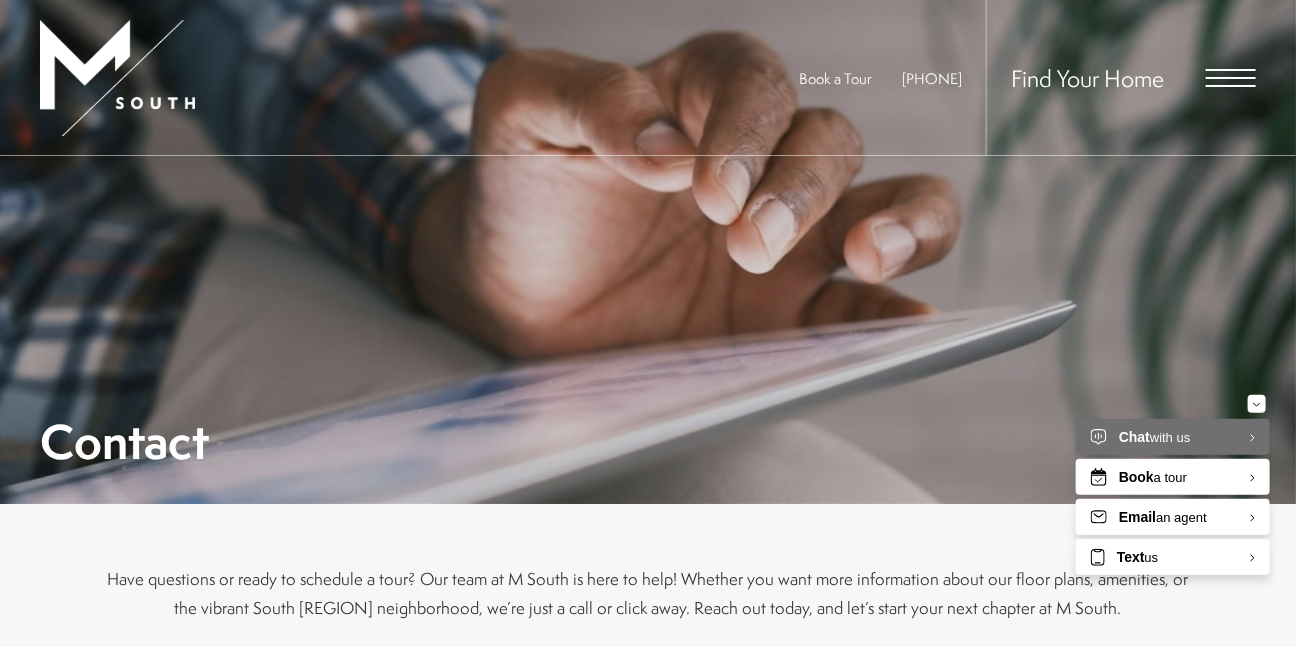 click at bounding box center [1231, 78] 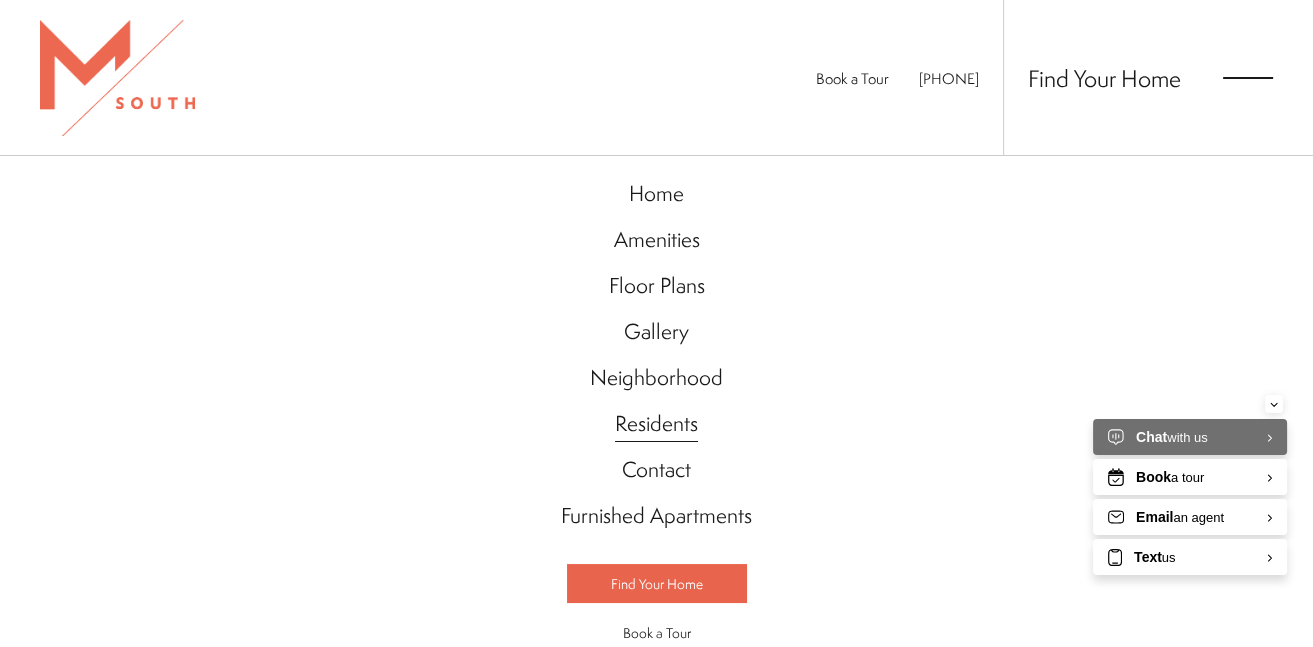 click on "Residents" at bounding box center [656, 424] 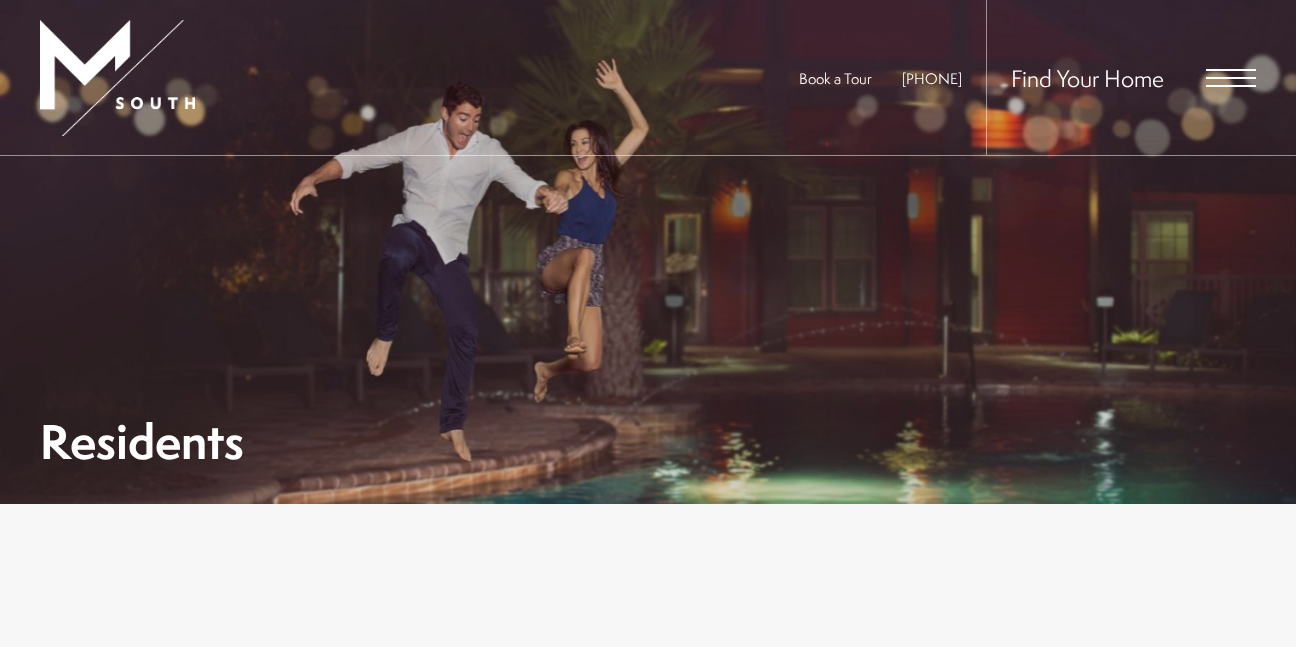 scroll, scrollTop: 0, scrollLeft: 0, axis: both 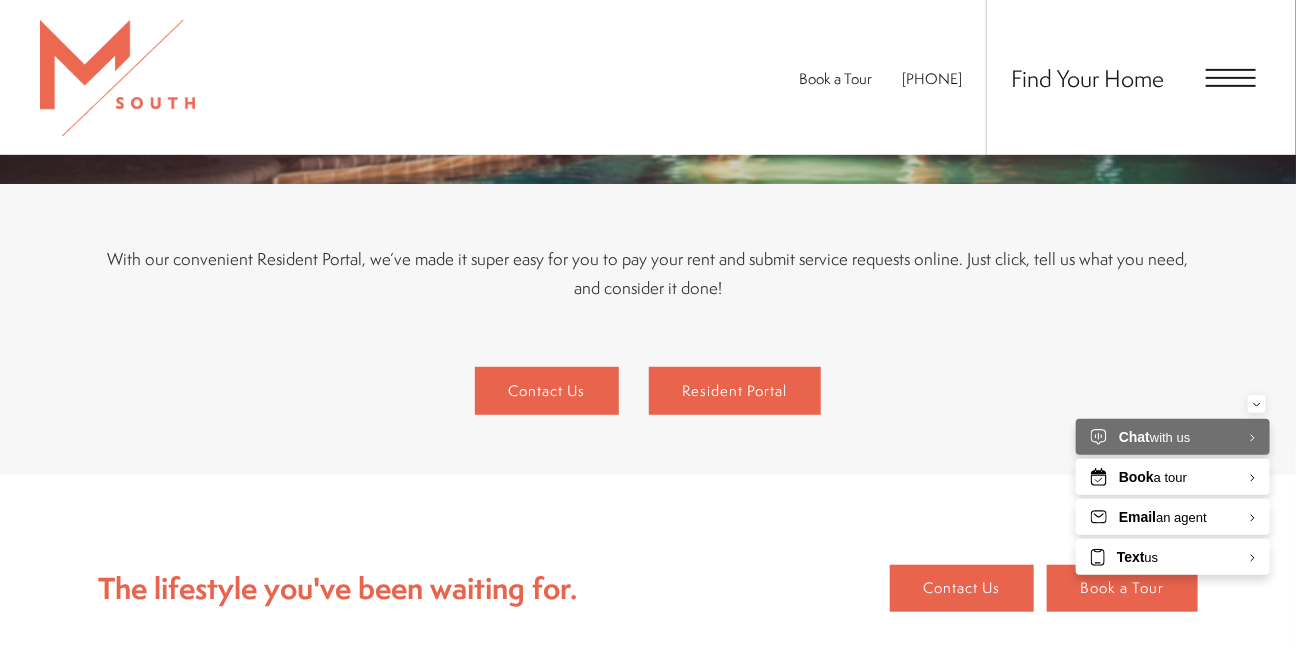 click at bounding box center [1231, 78] 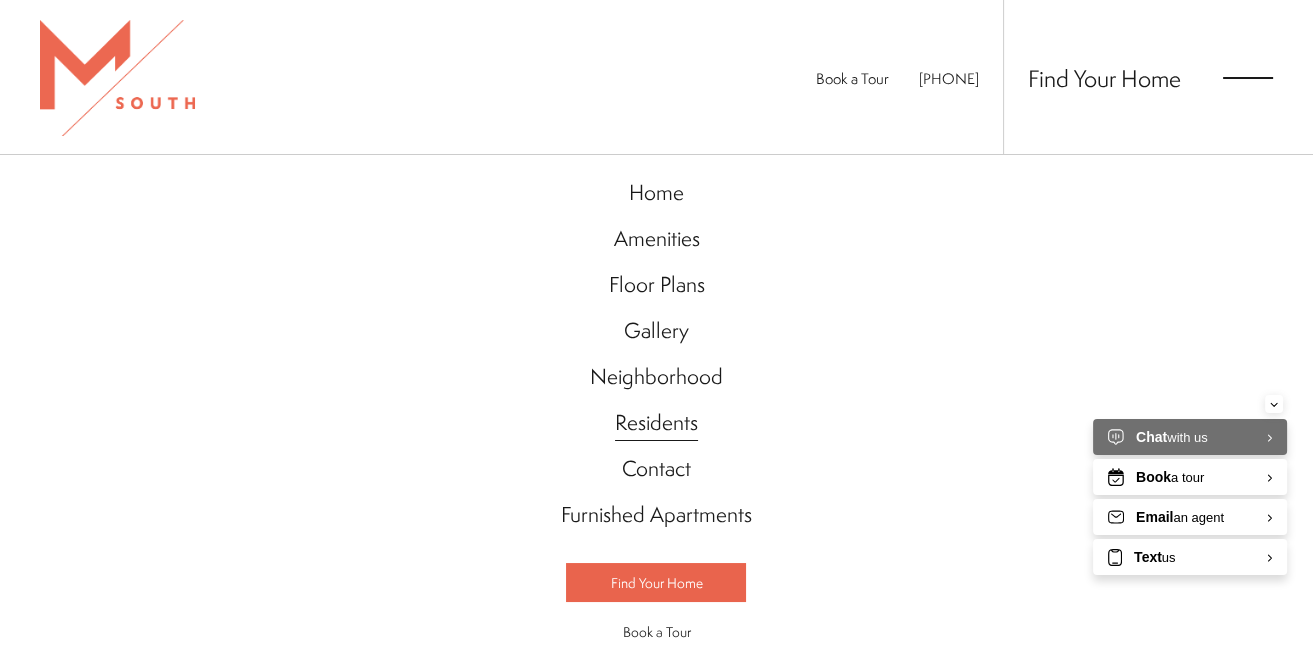 click on "Residents" at bounding box center (656, 423) 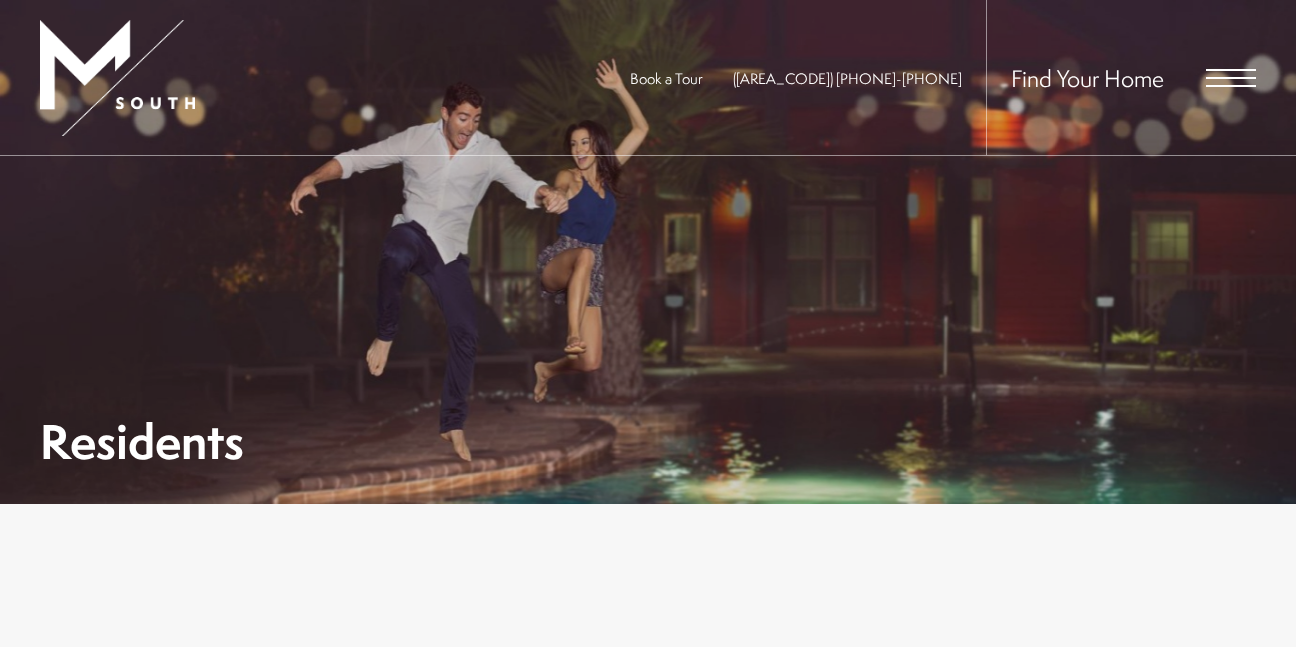 scroll, scrollTop: 0, scrollLeft: 0, axis: both 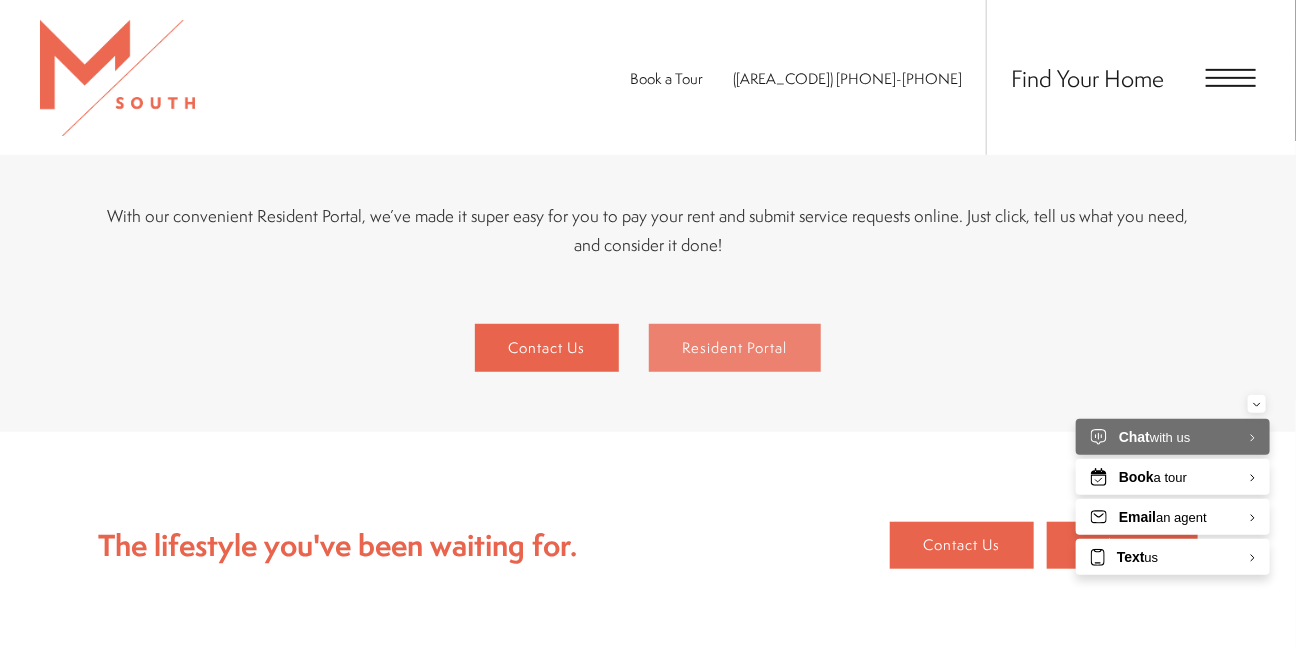 click on "Resident Portal" at bounding box center [735, 348] 